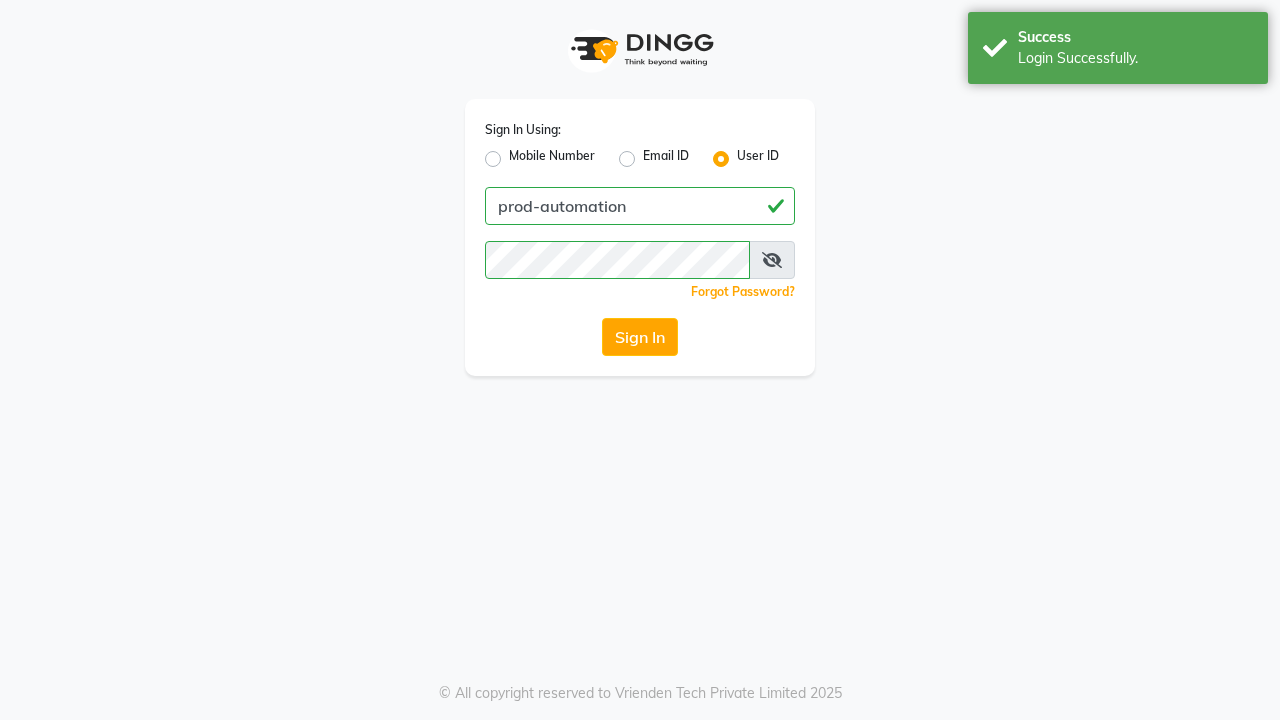 scroll, scrollTop: 0, scrollLeft: 0, axis: both 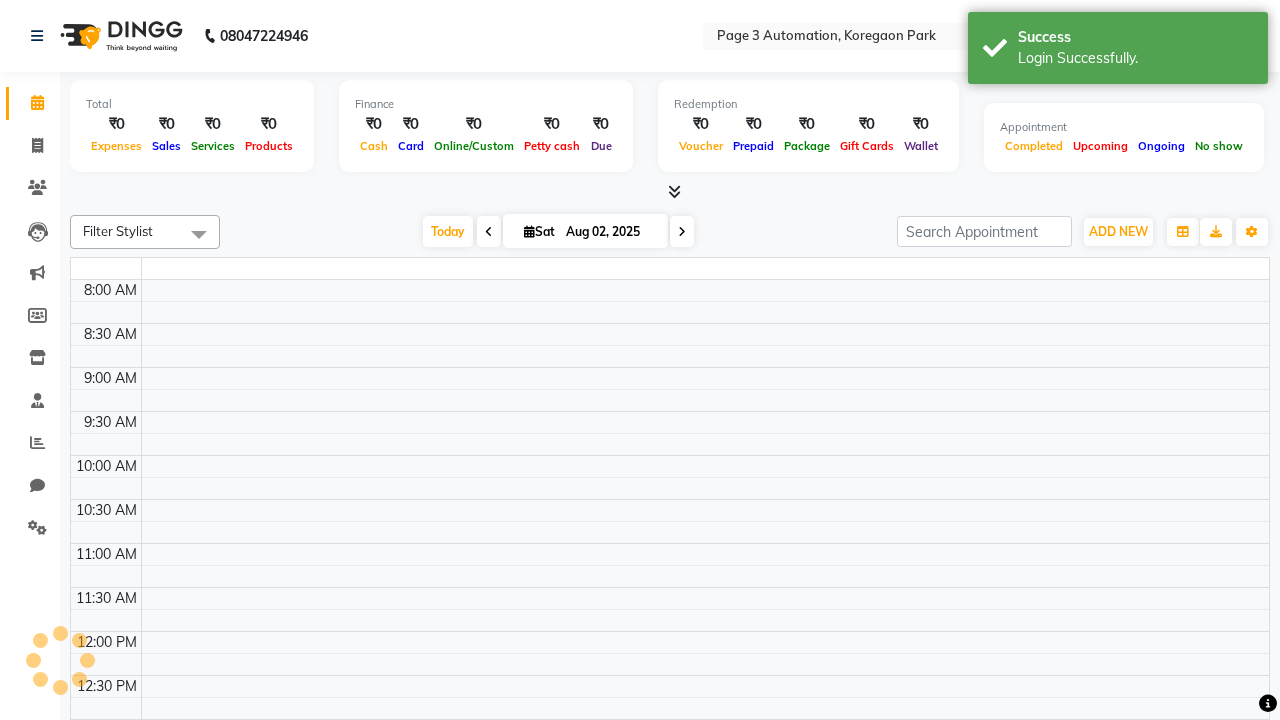 select on "en" 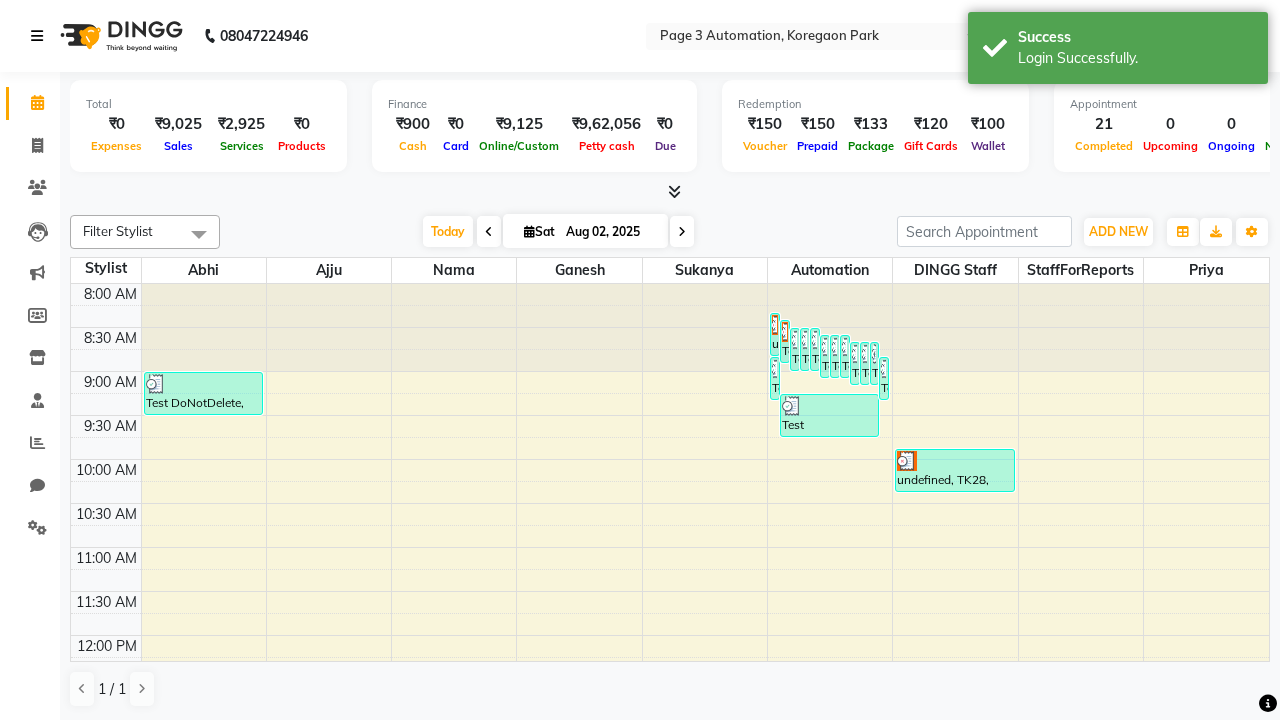 click at bounding box center [37, 36] 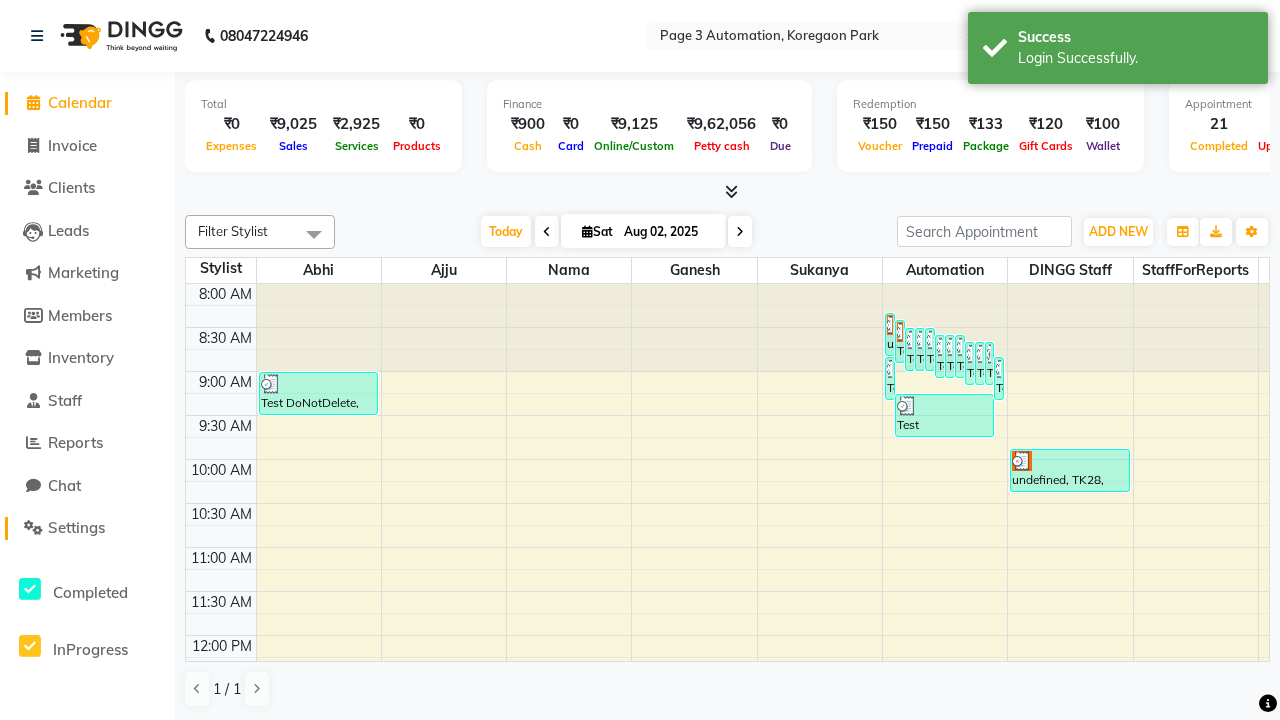 click on "Settings" 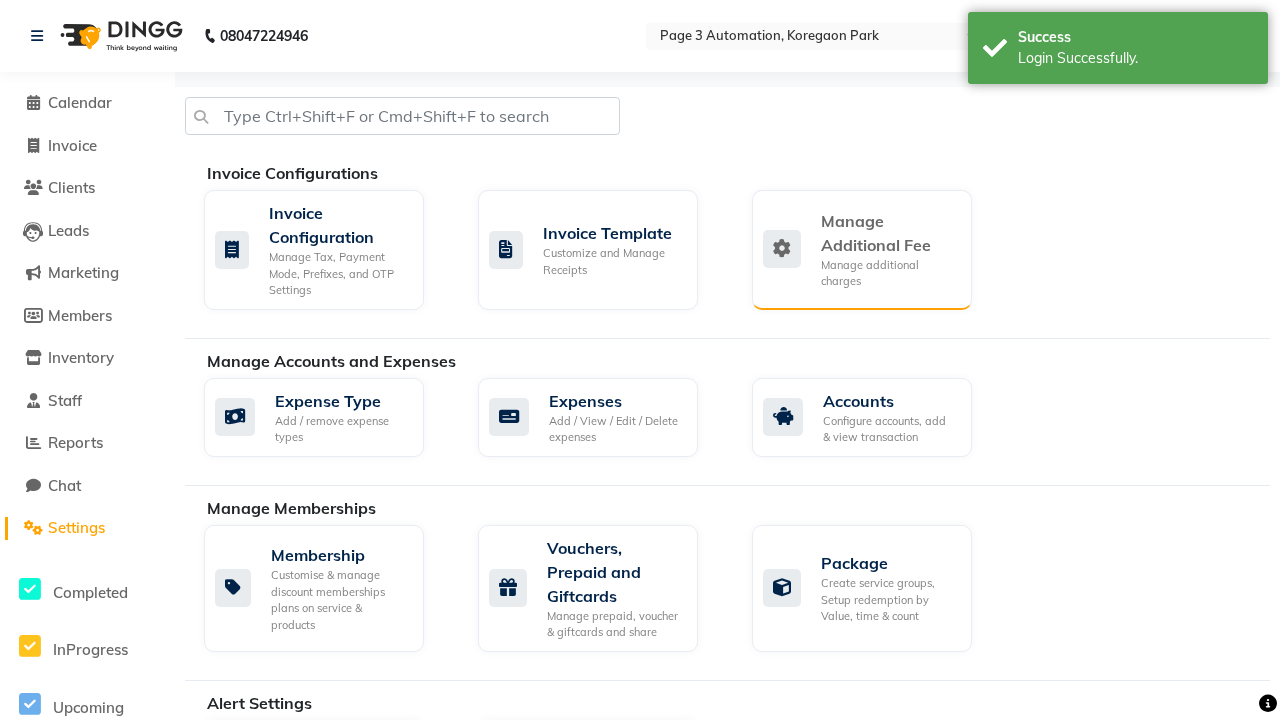 click on "Manage Additional Fee" 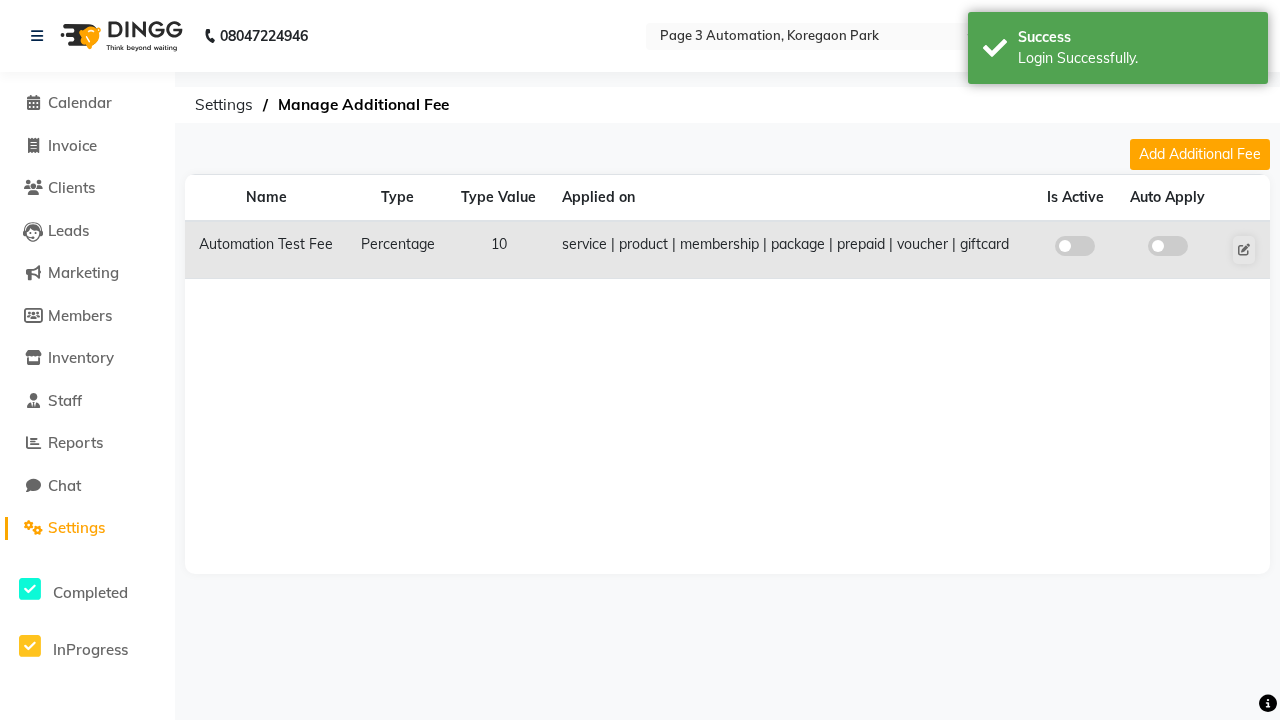 click 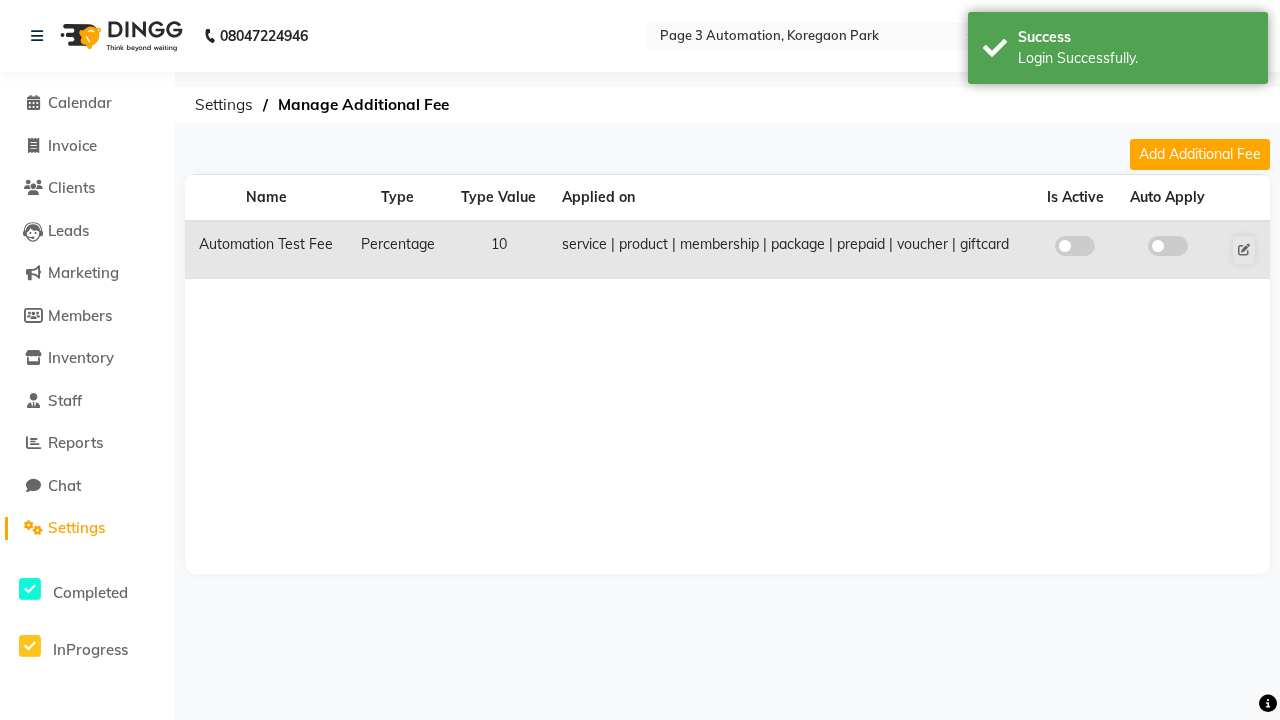 click 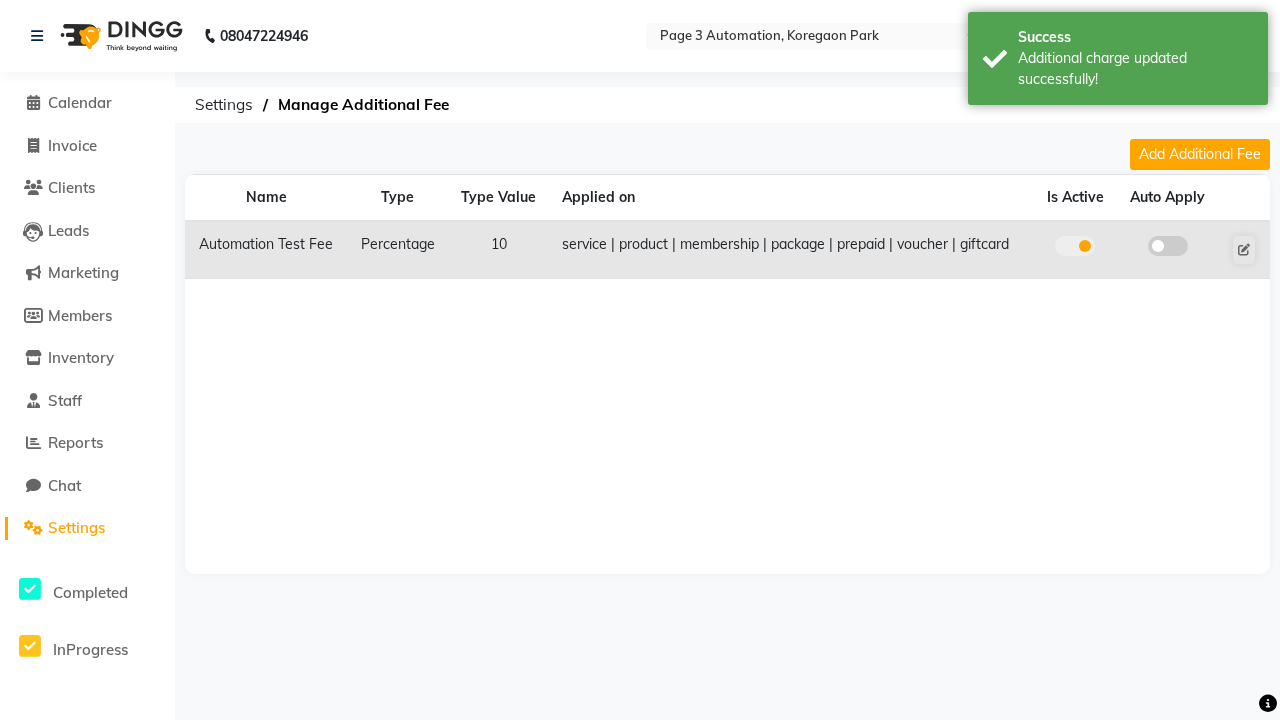 click 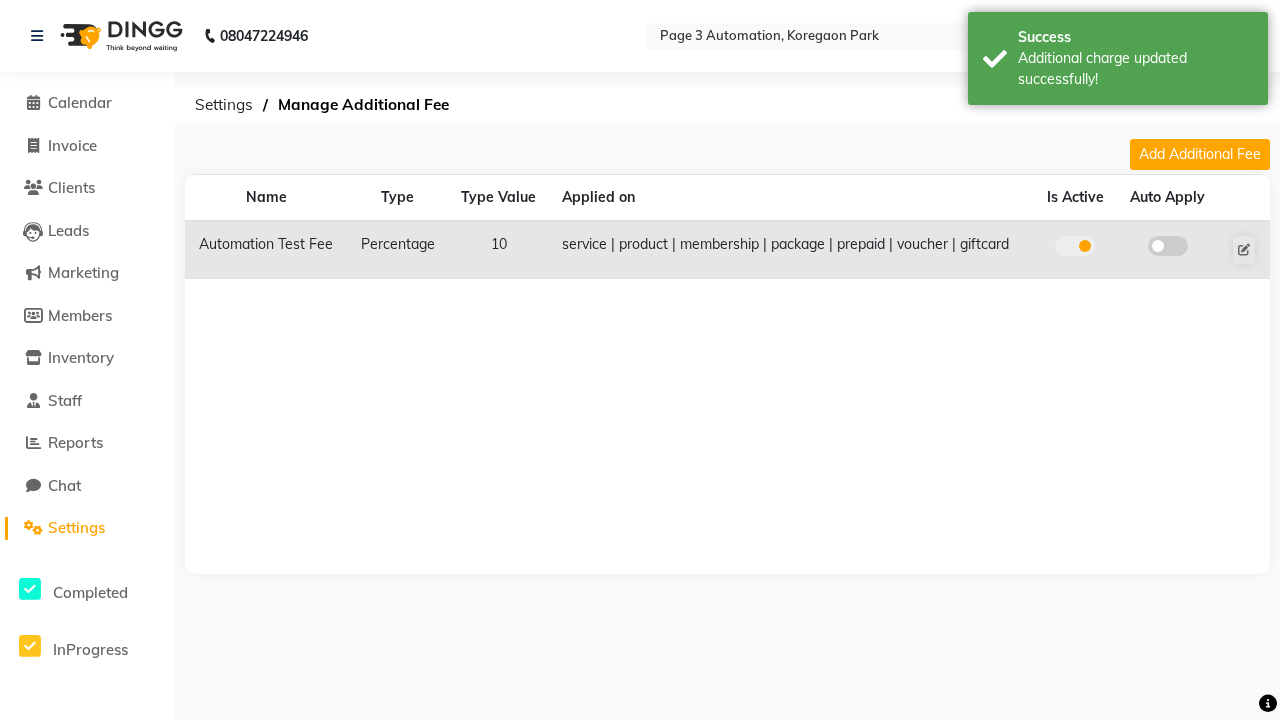 click 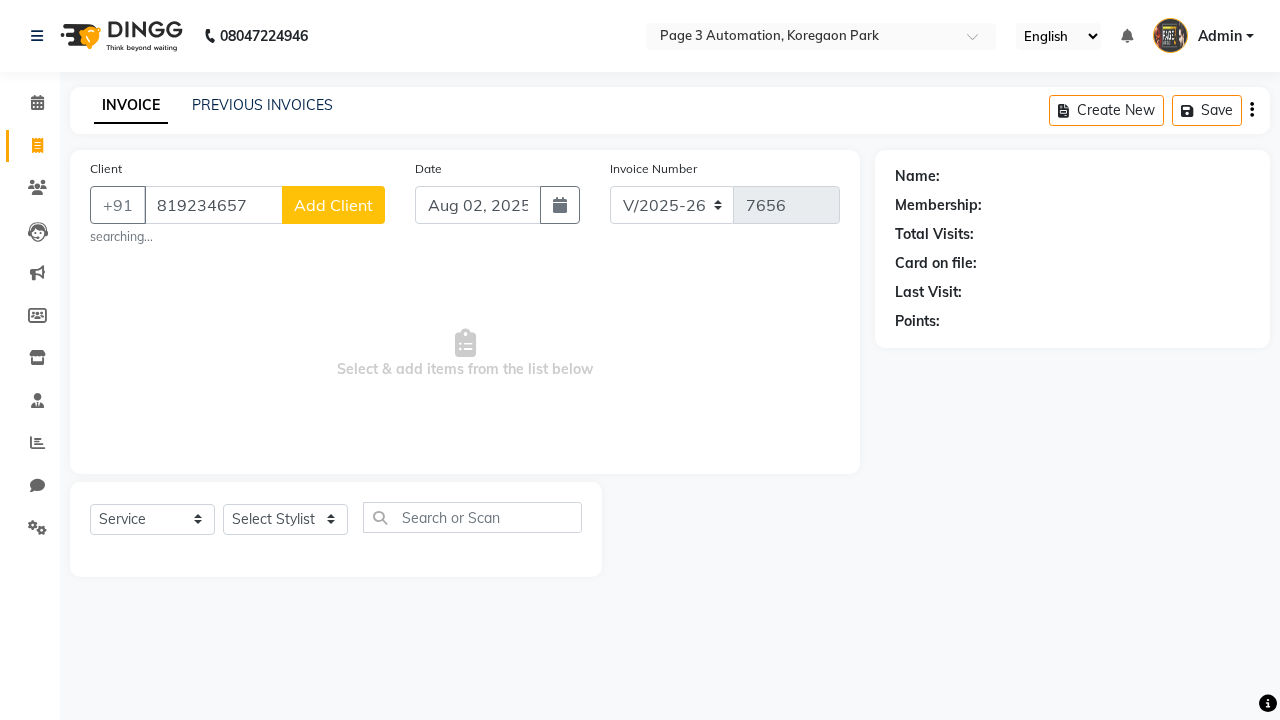 select on "2774" 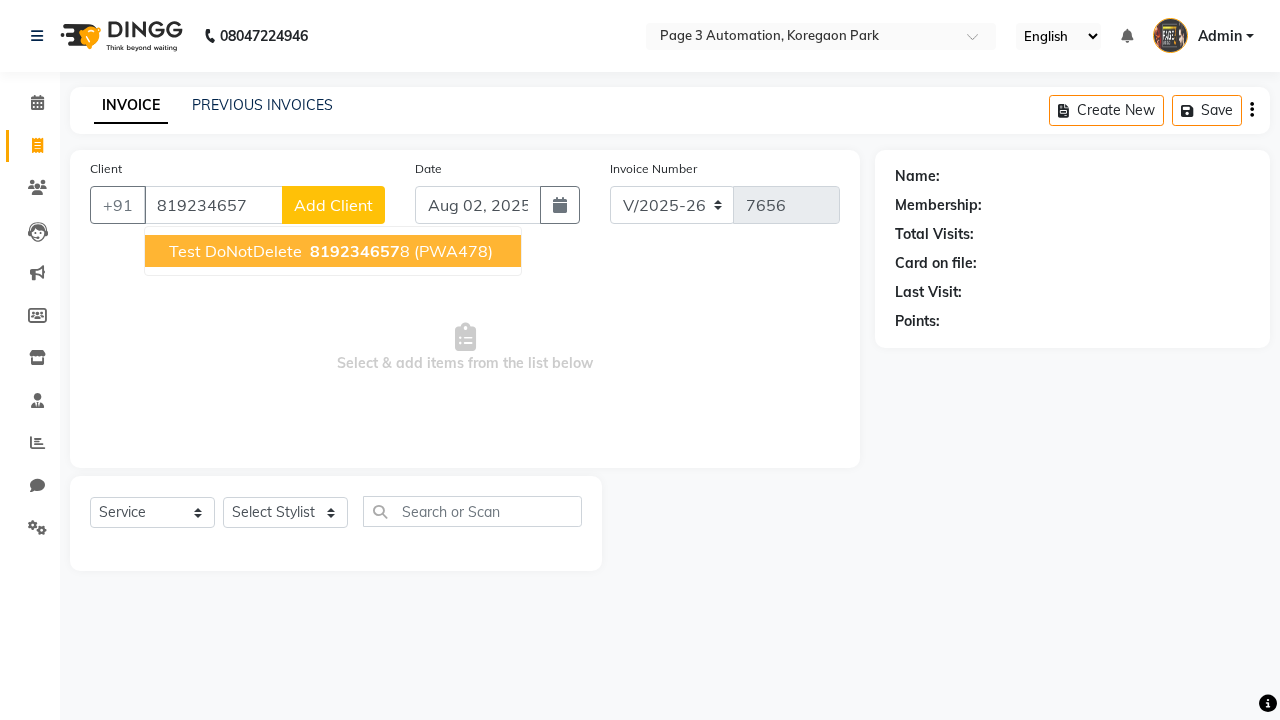 click on "819234657" at bounding box center [355, 251] 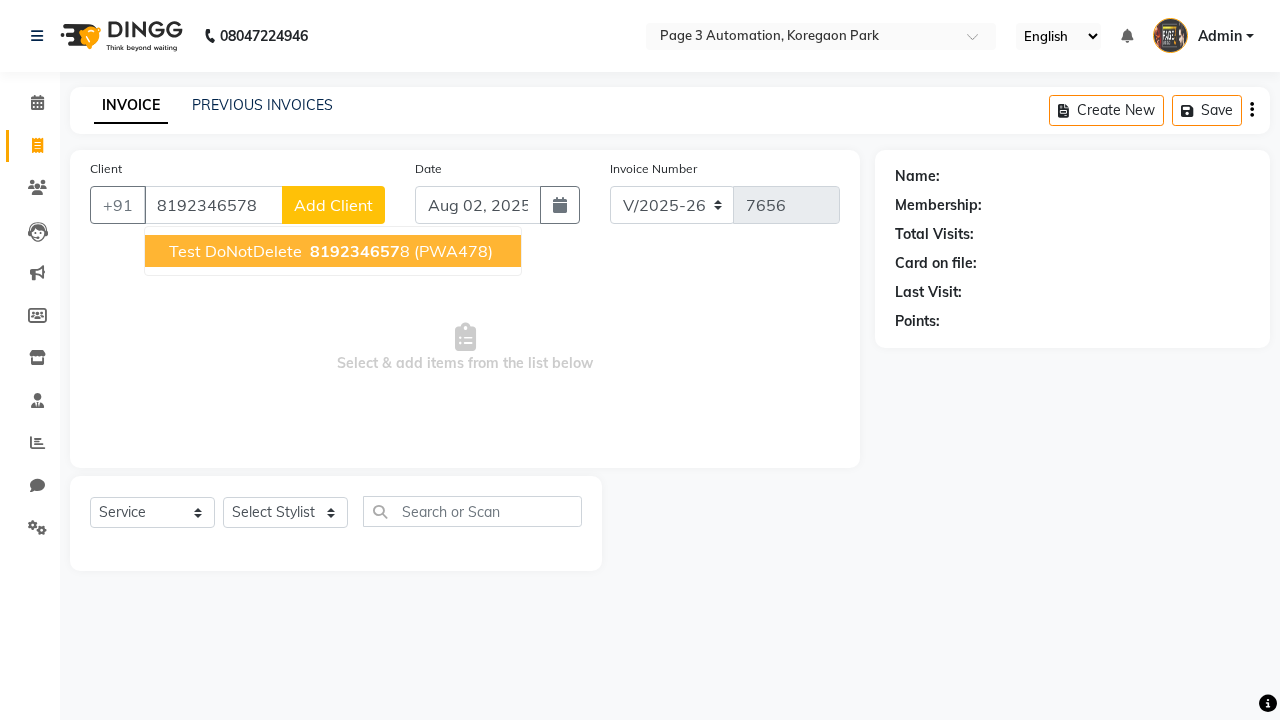 type on "8192346578" 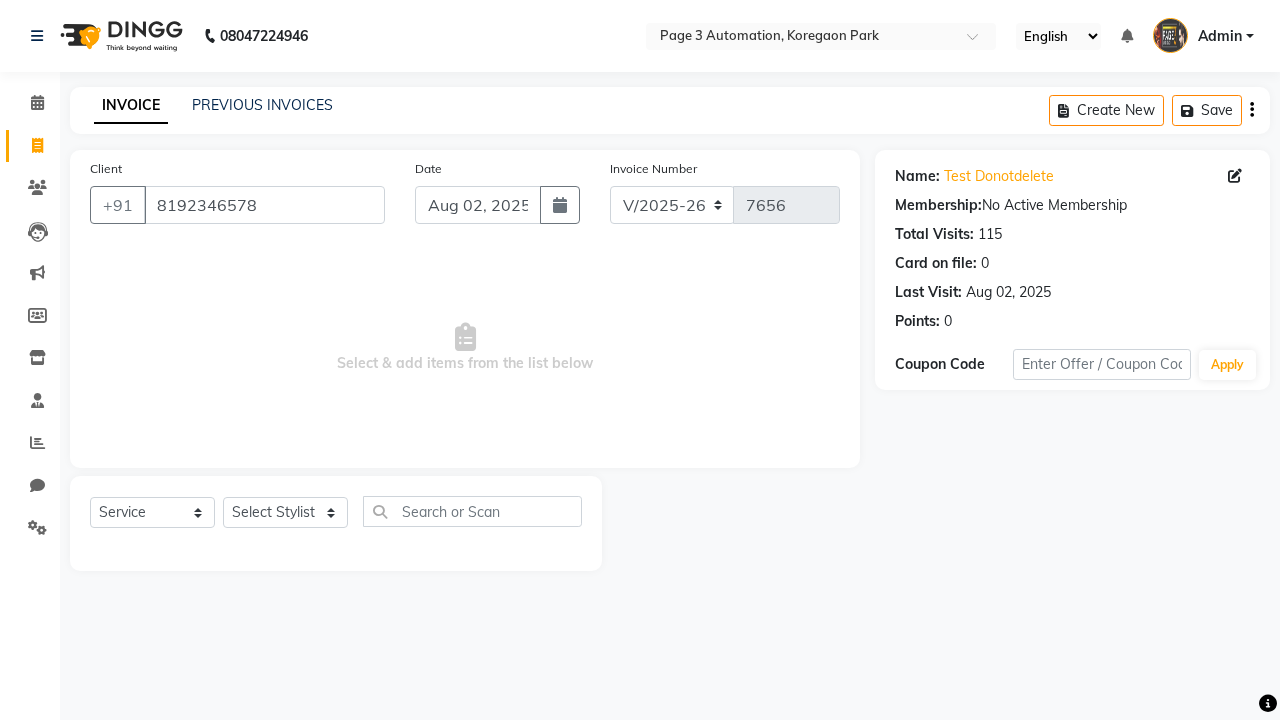select on "71572" 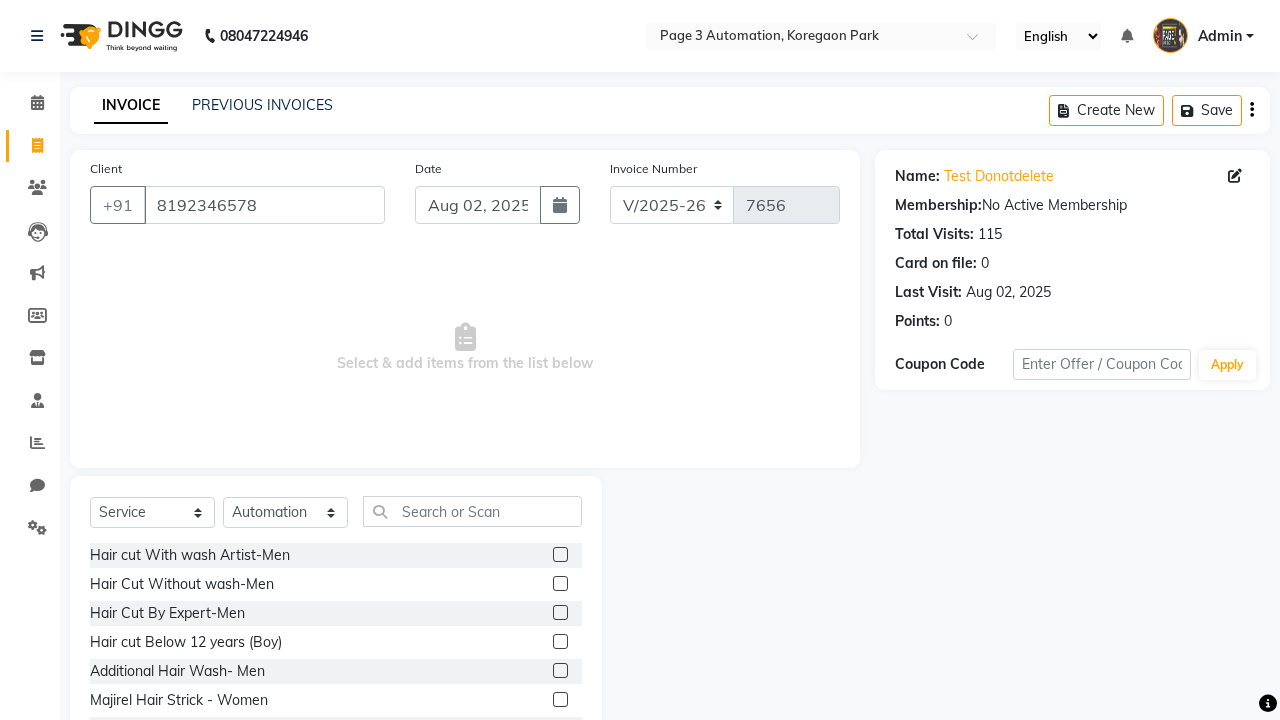 click 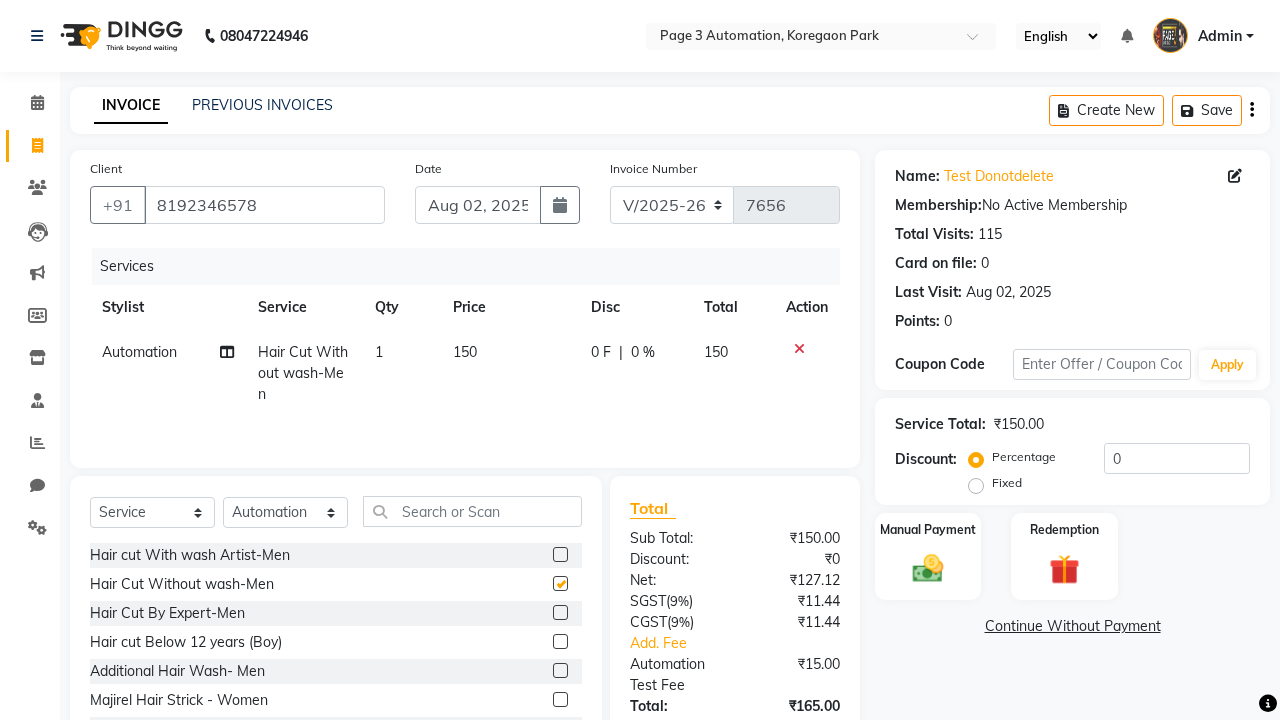 checkbox on "false" 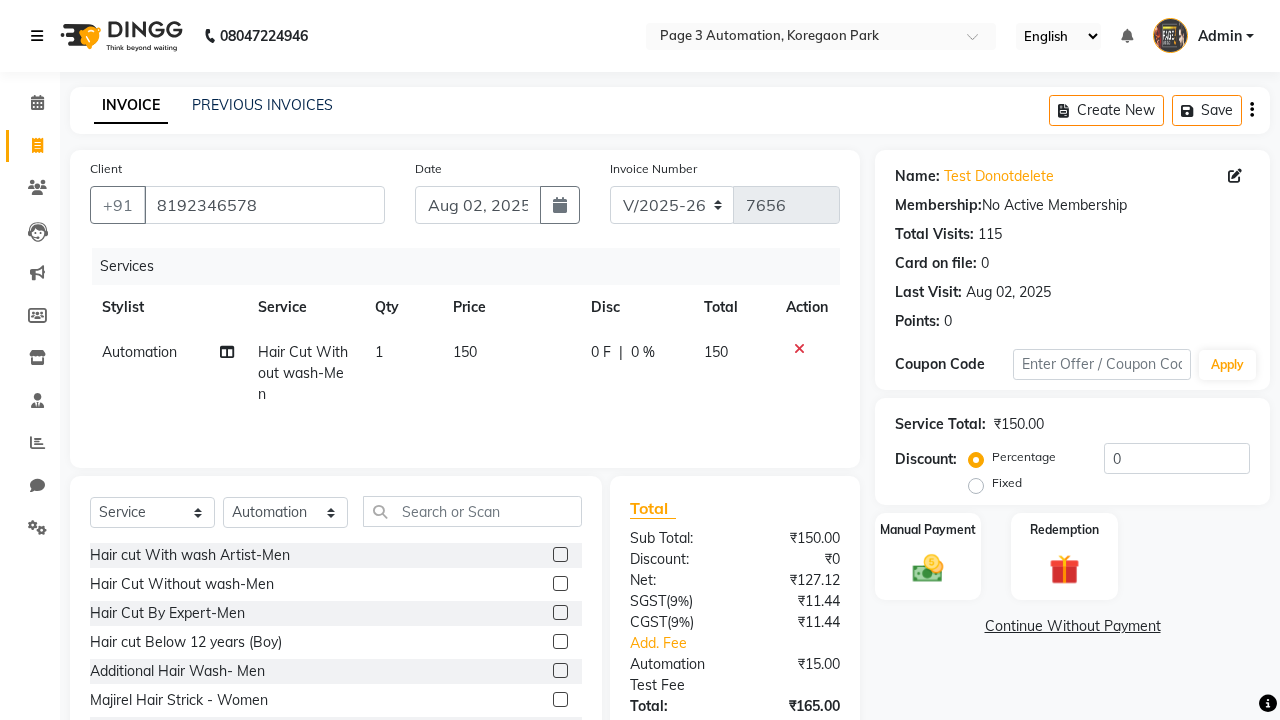 click at bounding box center (37, 36) 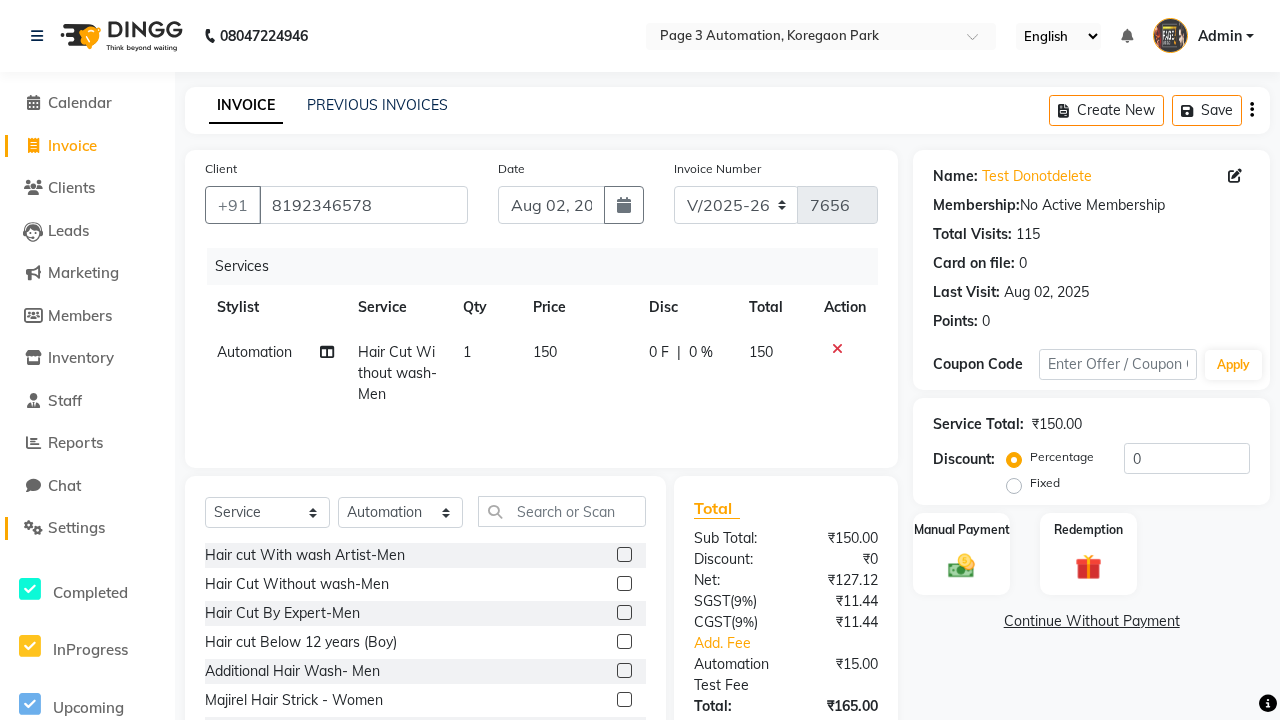 click on "Settings" 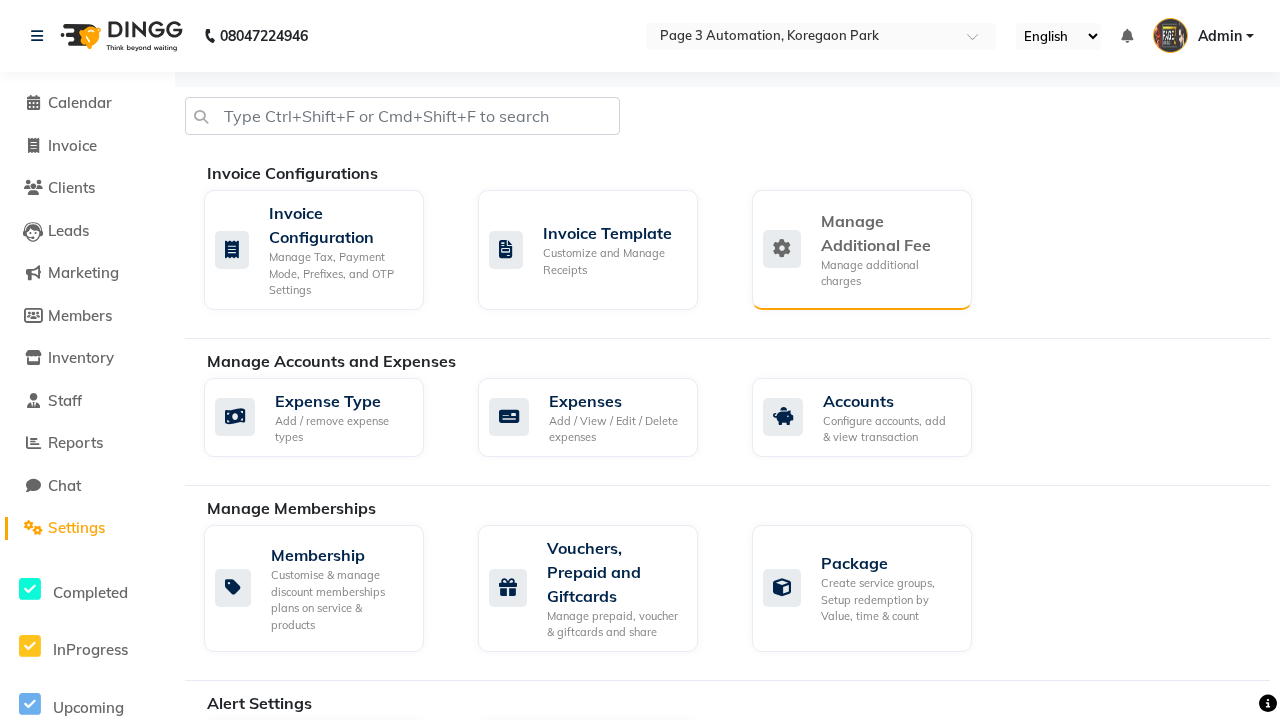click on "Manage Additional Fee" 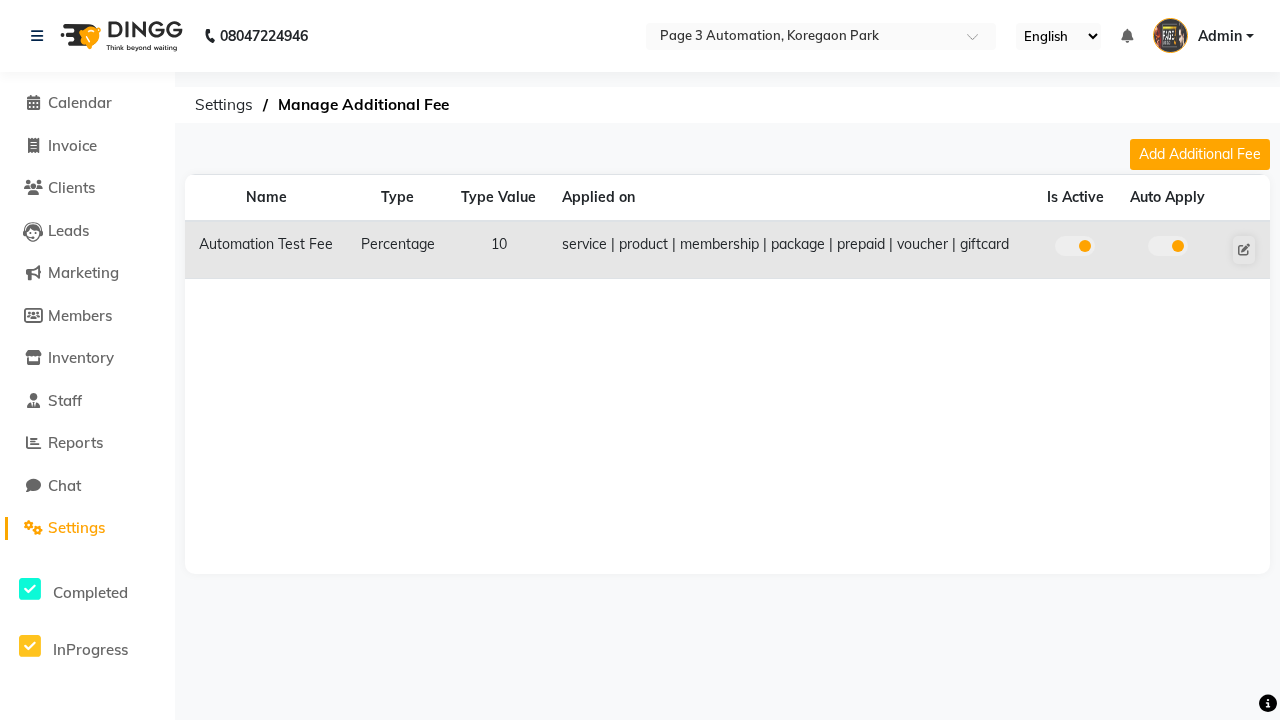 click 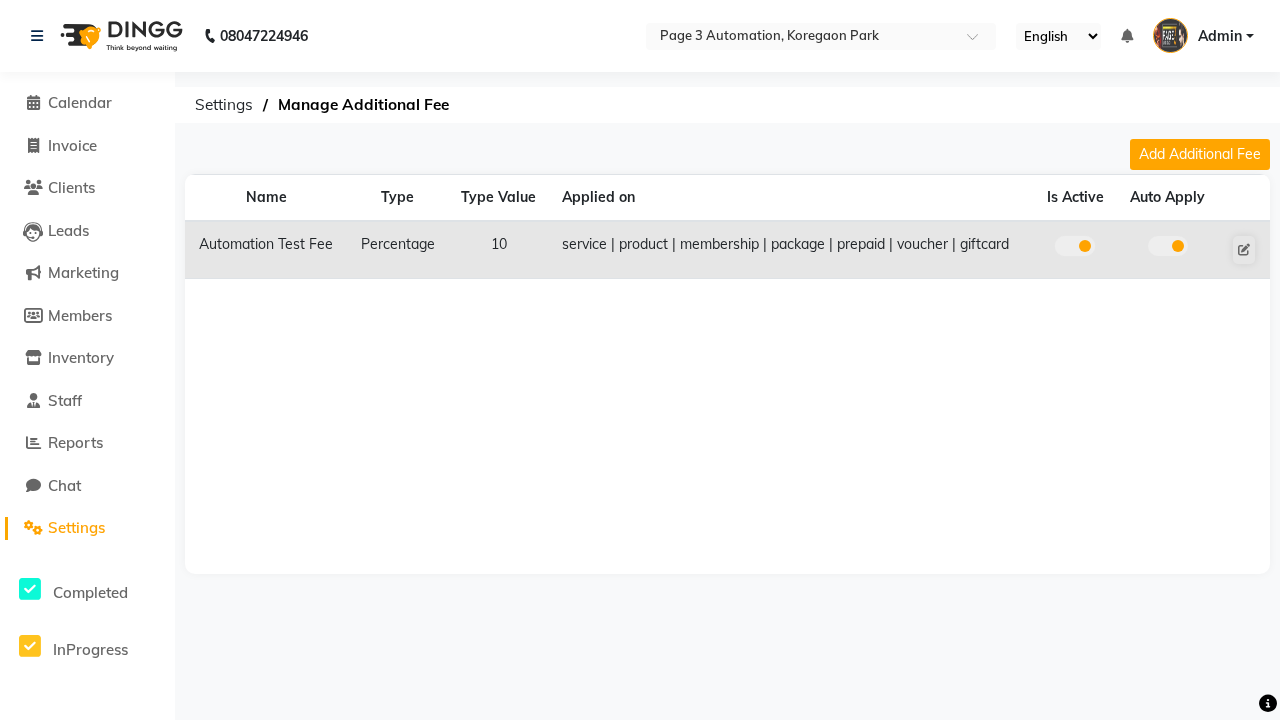 click 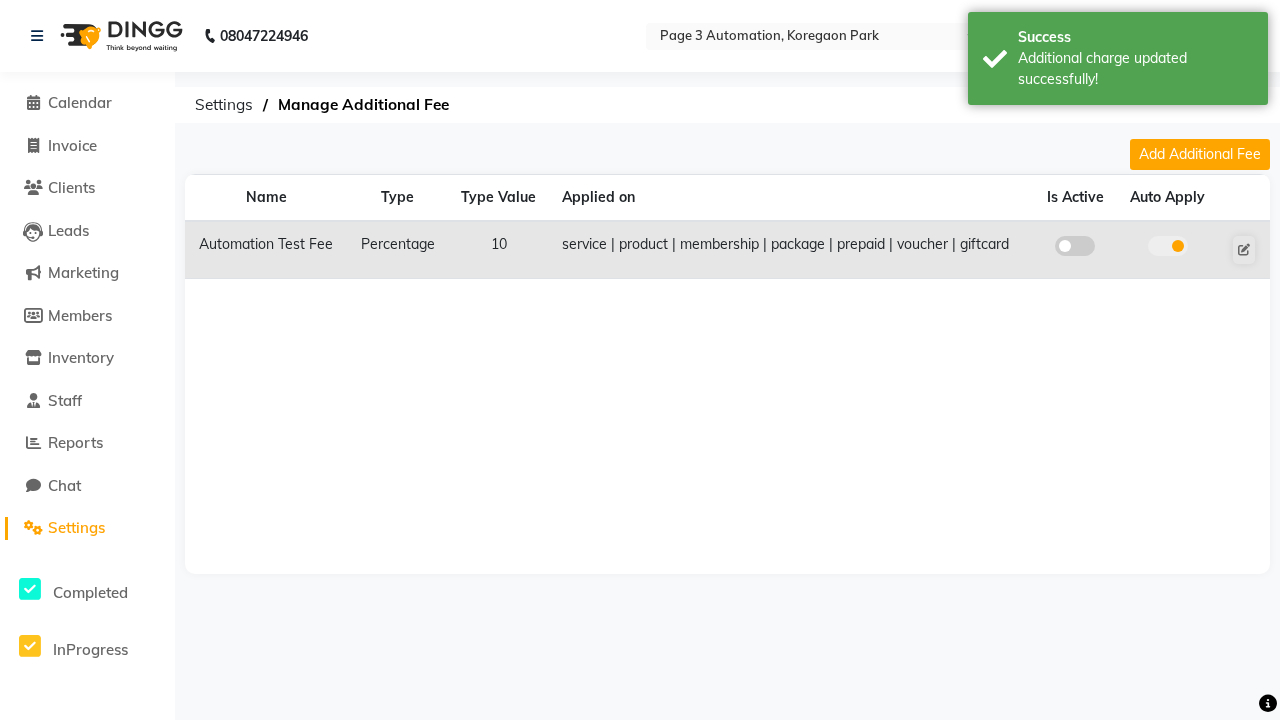 click 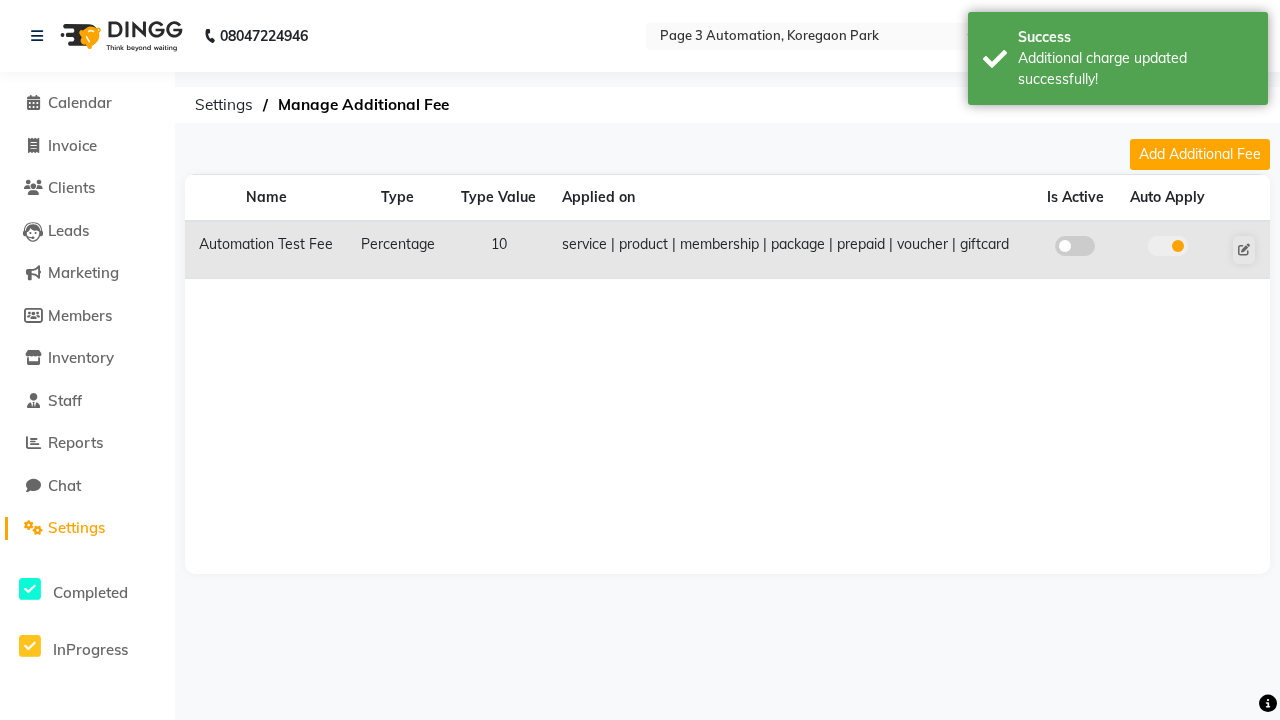 click 